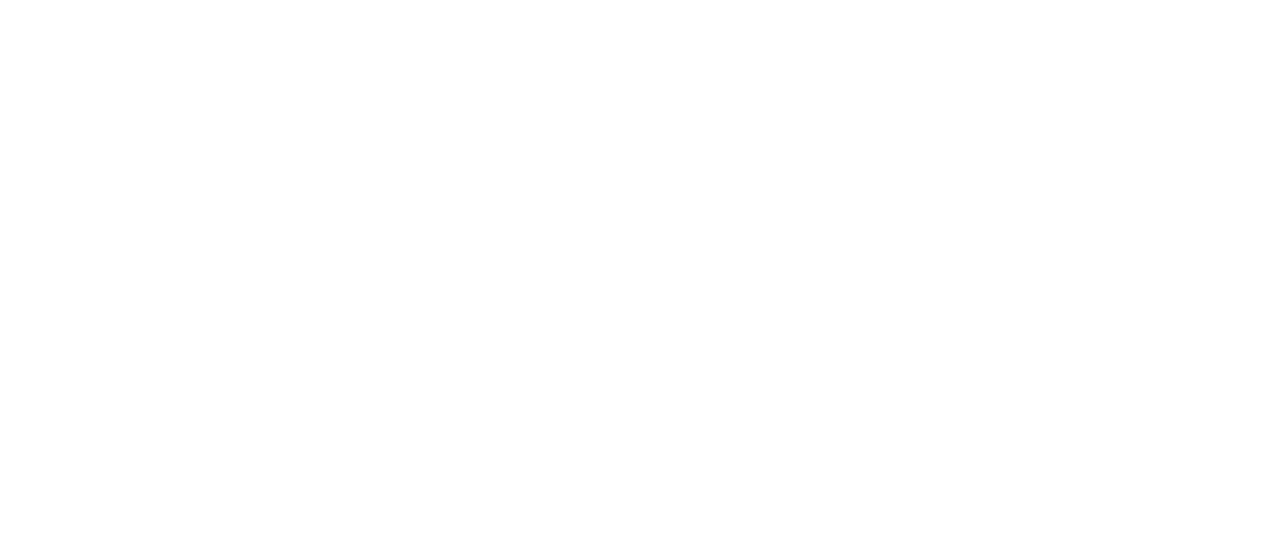 scroll, scrollTop: 0, scrollLeft: 0, axis: both 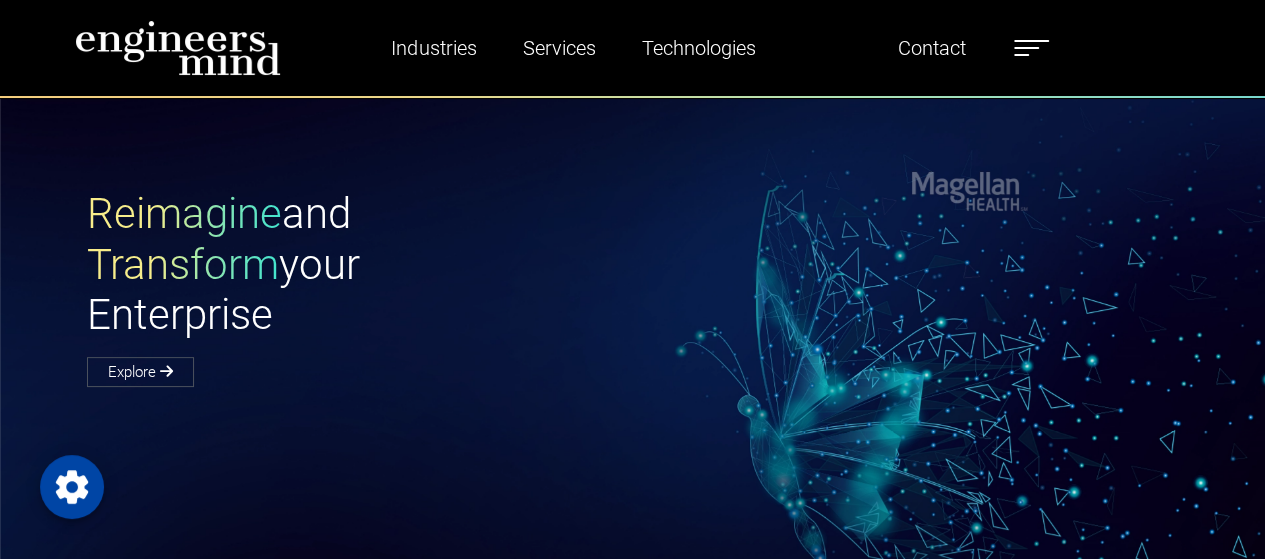 type on "*********" 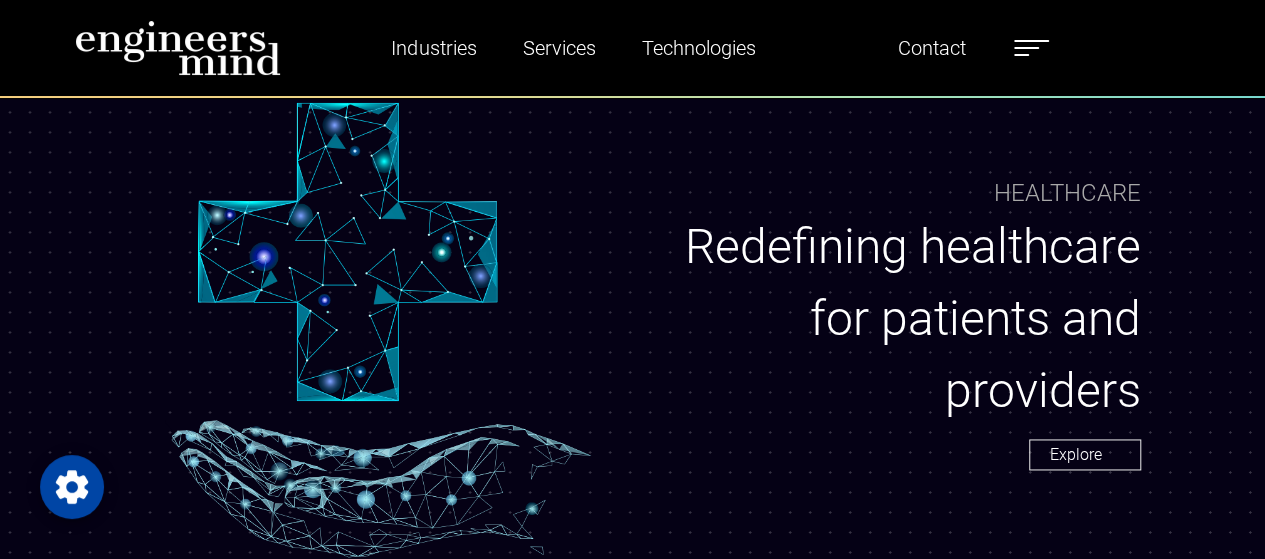 scroll, scrollTop: 0, scrollLeft: 0, axis: both 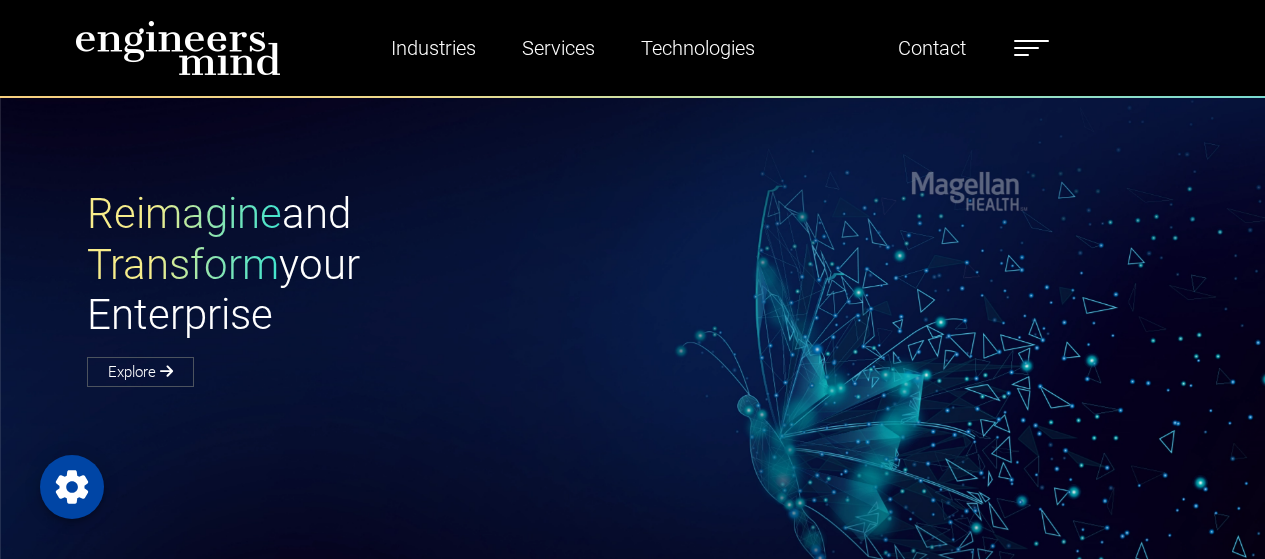 select on "*****" 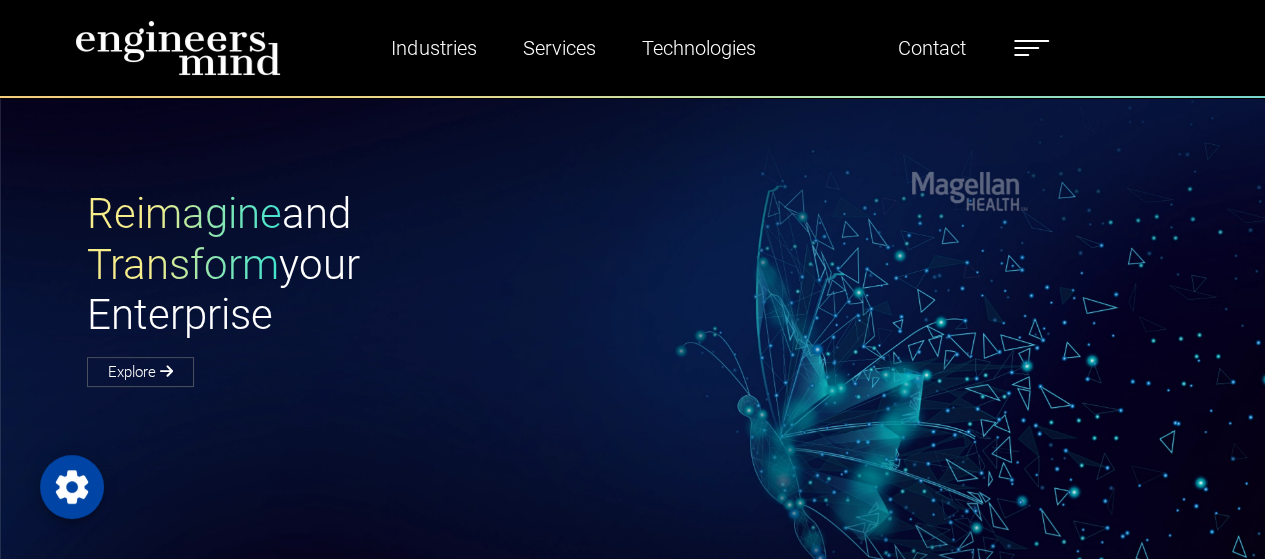 scroll, scrollTop: 0, scrollLeft: 0, axis: both 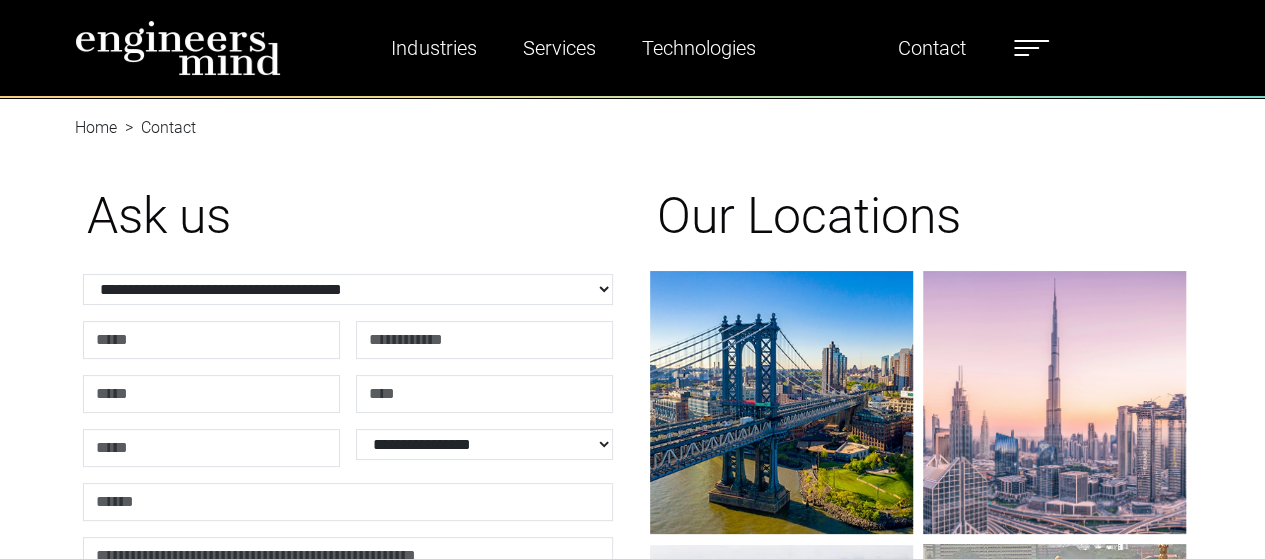 type on "*********" 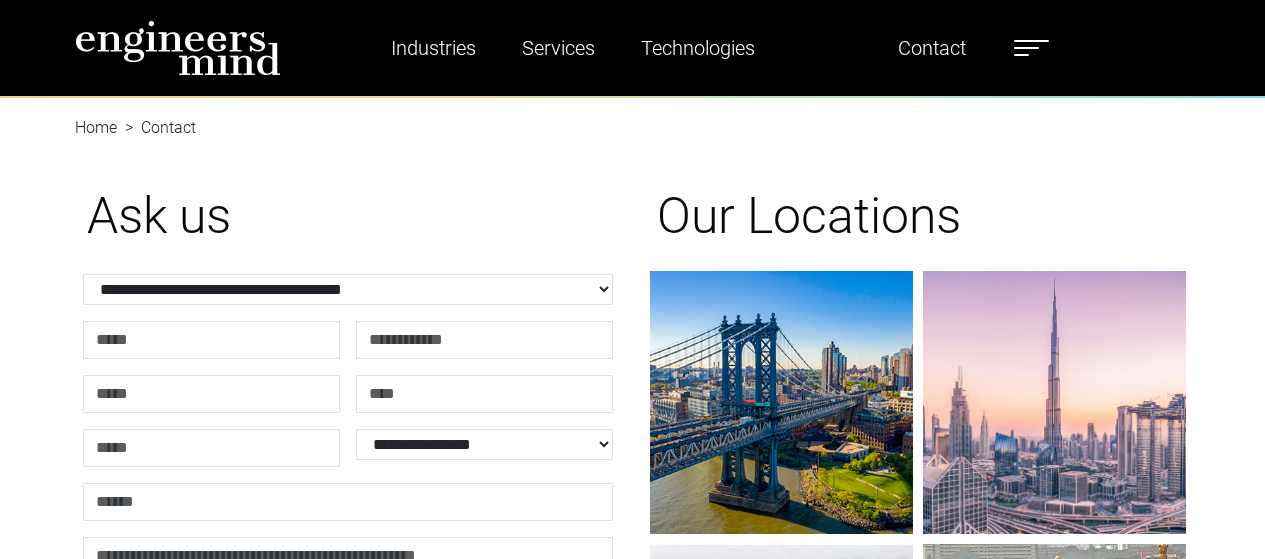 scroll, scrollTop: 0, scrollLeft: 0, axis: both 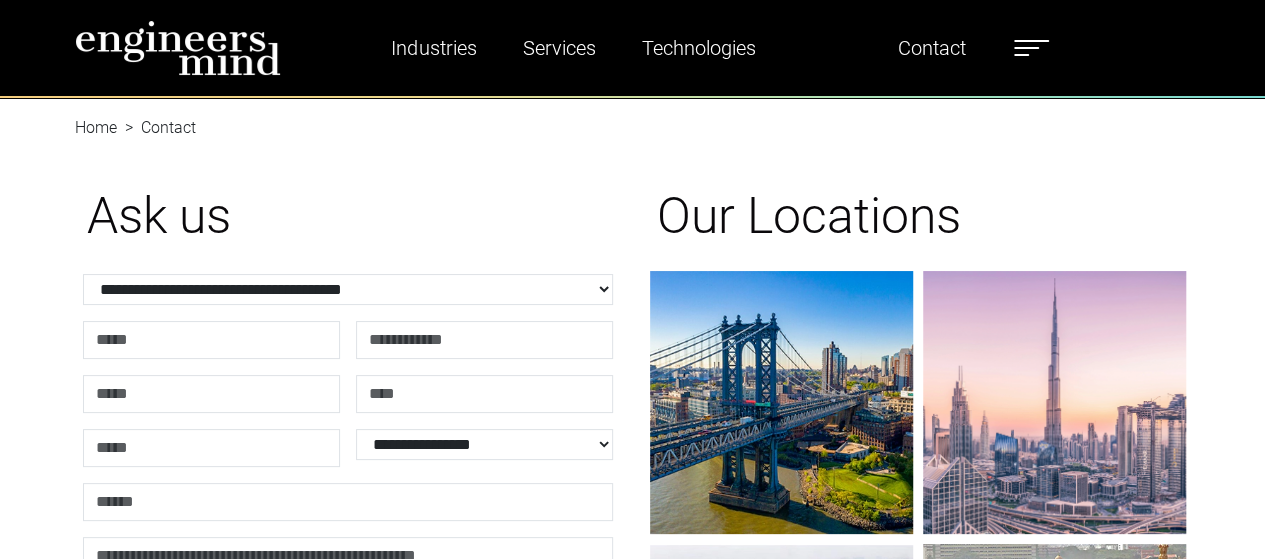 type on "*********" 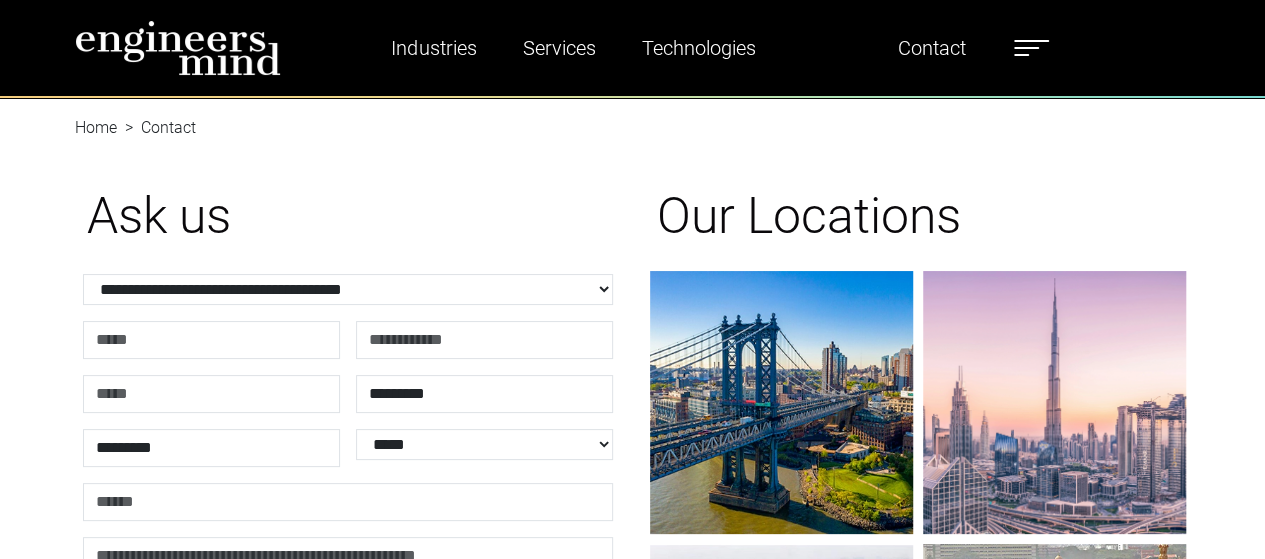 scroll, scrollTop: 0, scrollLeft: 0, axis: both 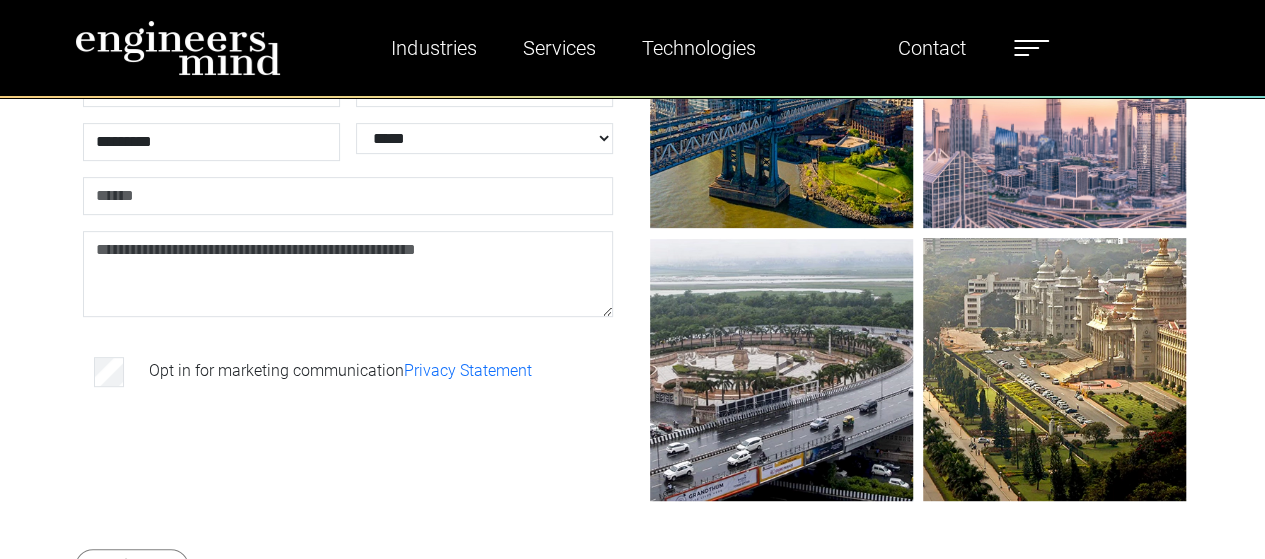 drag, startPoint x: 1272, startPoint y: 77, endPoint x: 1279, endPoint y: 132, distance: 55.443665 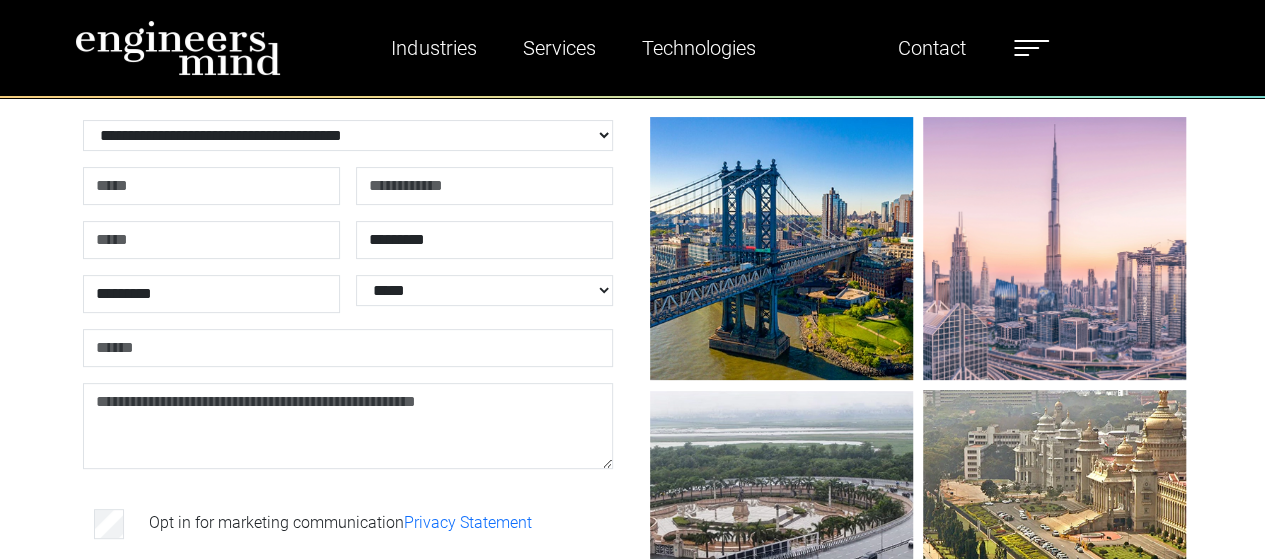 scroll, scrollTop: 146, scrollLeft: 0, axis: vertical 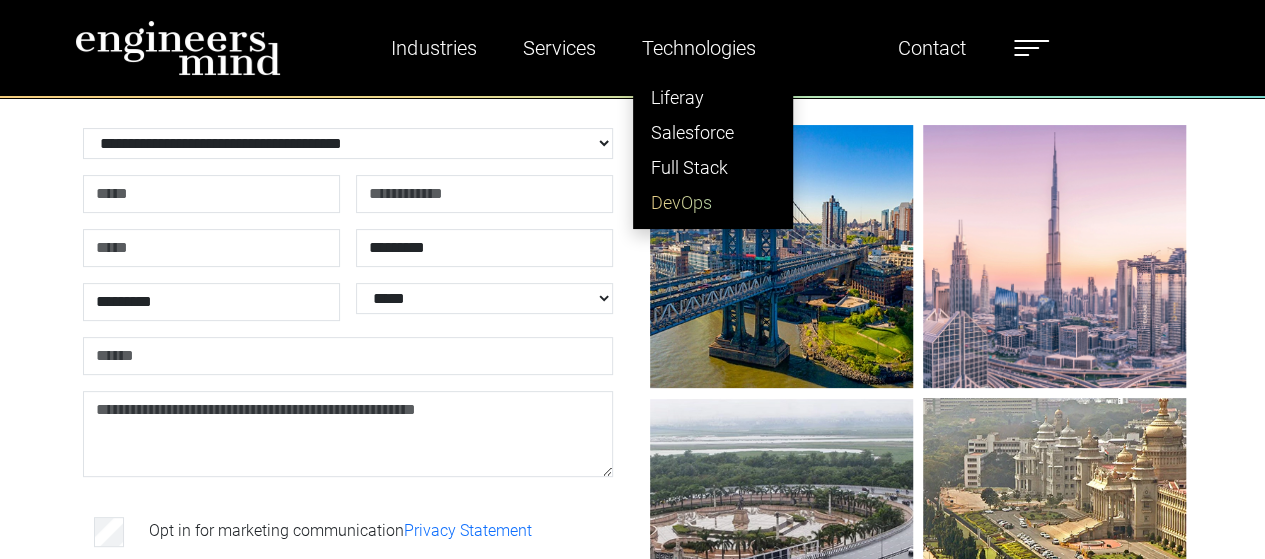 click on "DevOps" at bounding box center (713, 202) 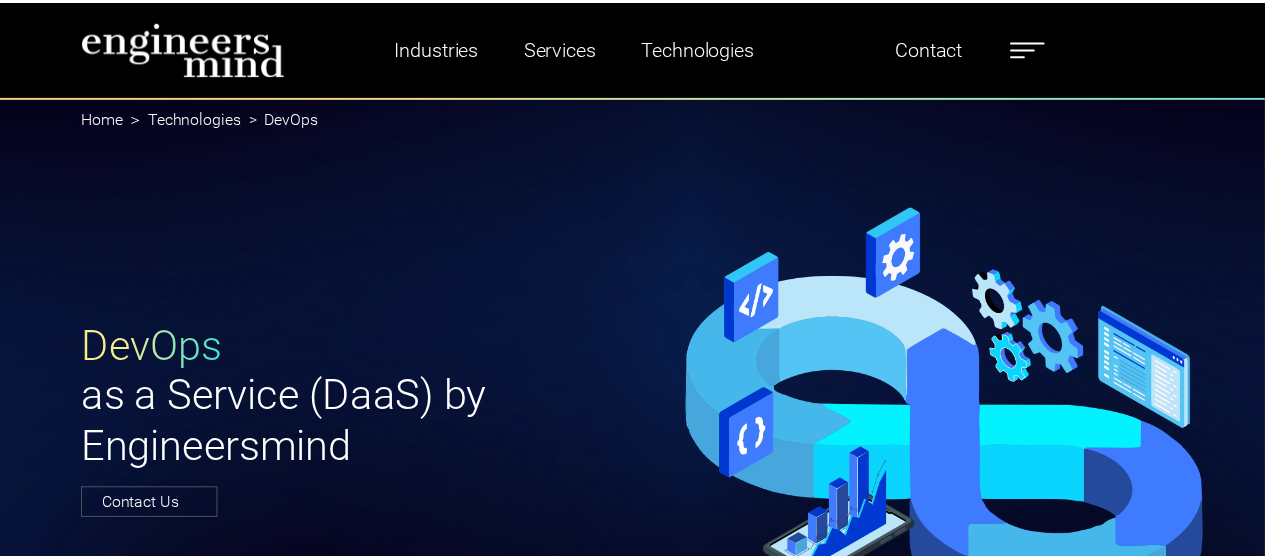 scroll, scrollTop: 0, scrollLeft: 0, axis: both 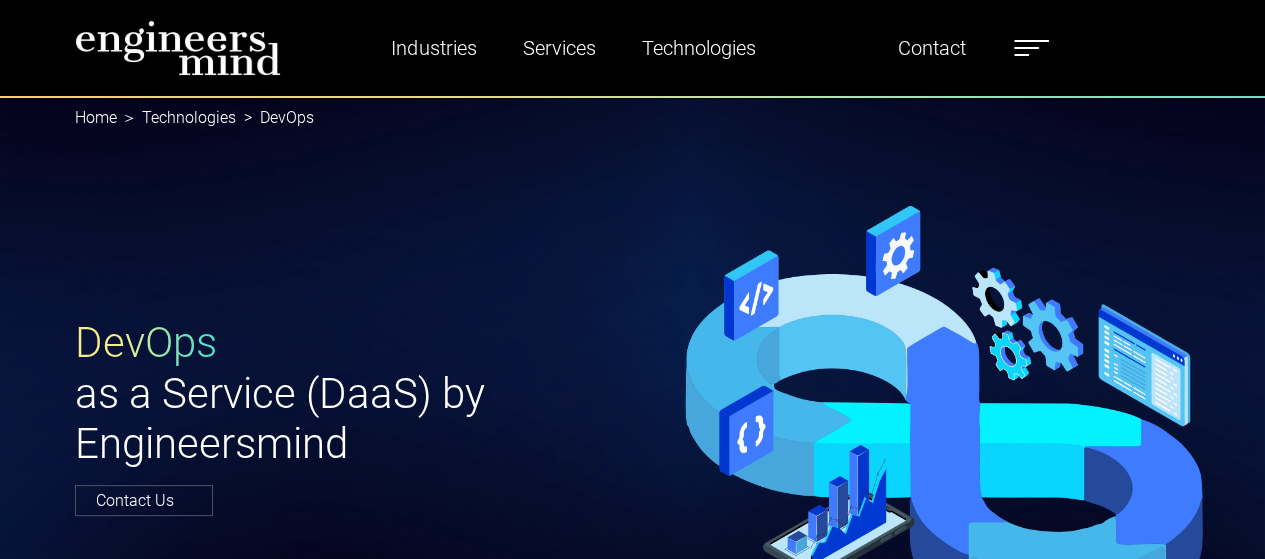 type on "*********" 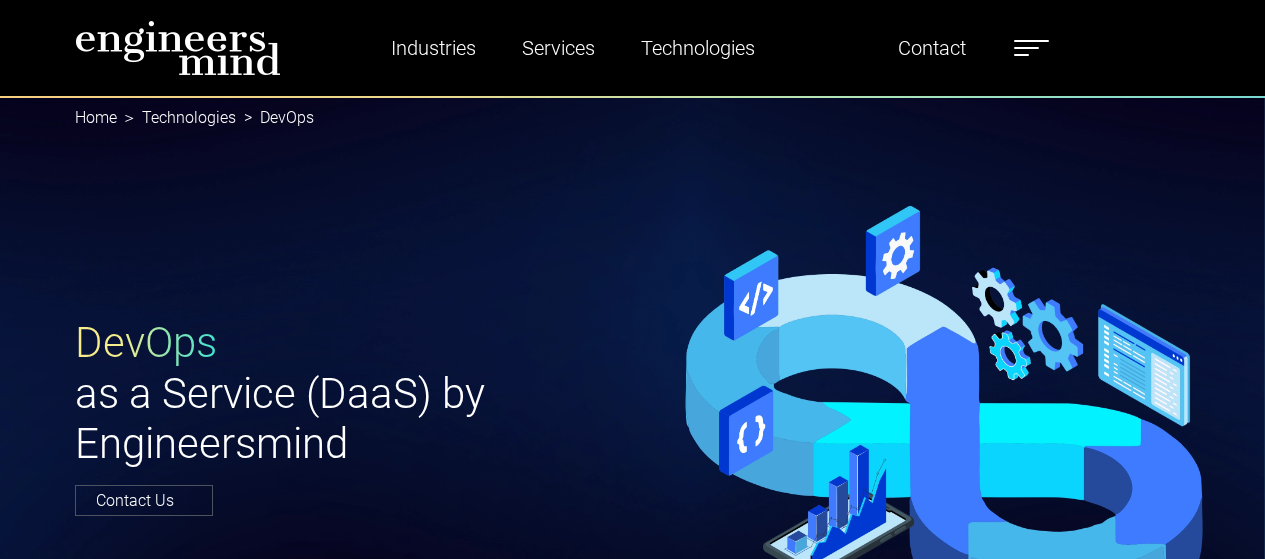scroll, scrollTop: 0, scrollLeft: 0, axis: both 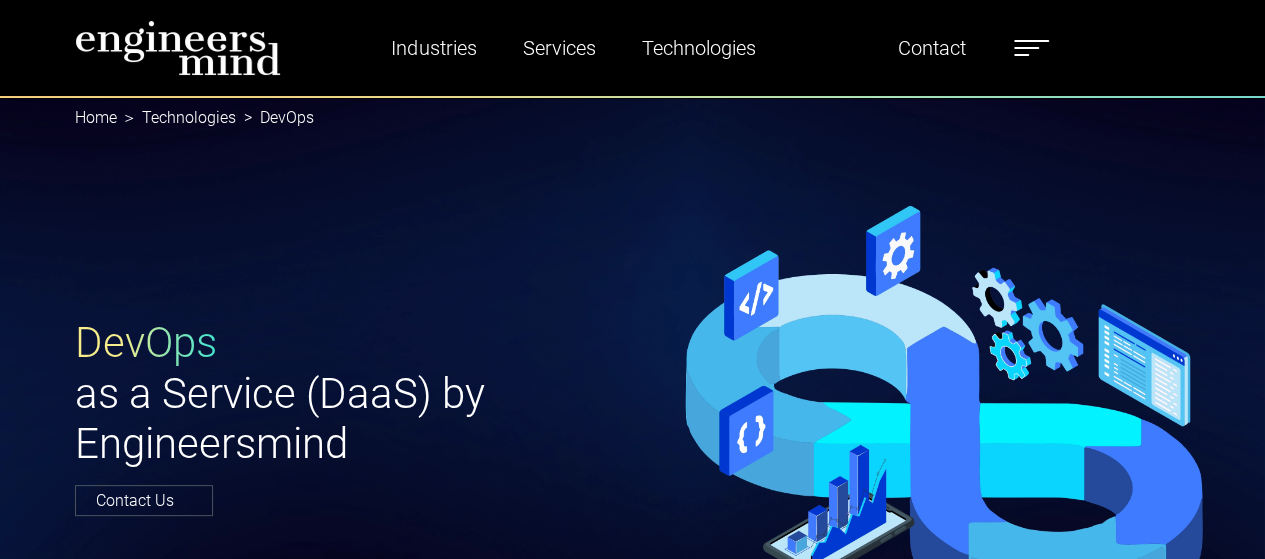 type on "*********" 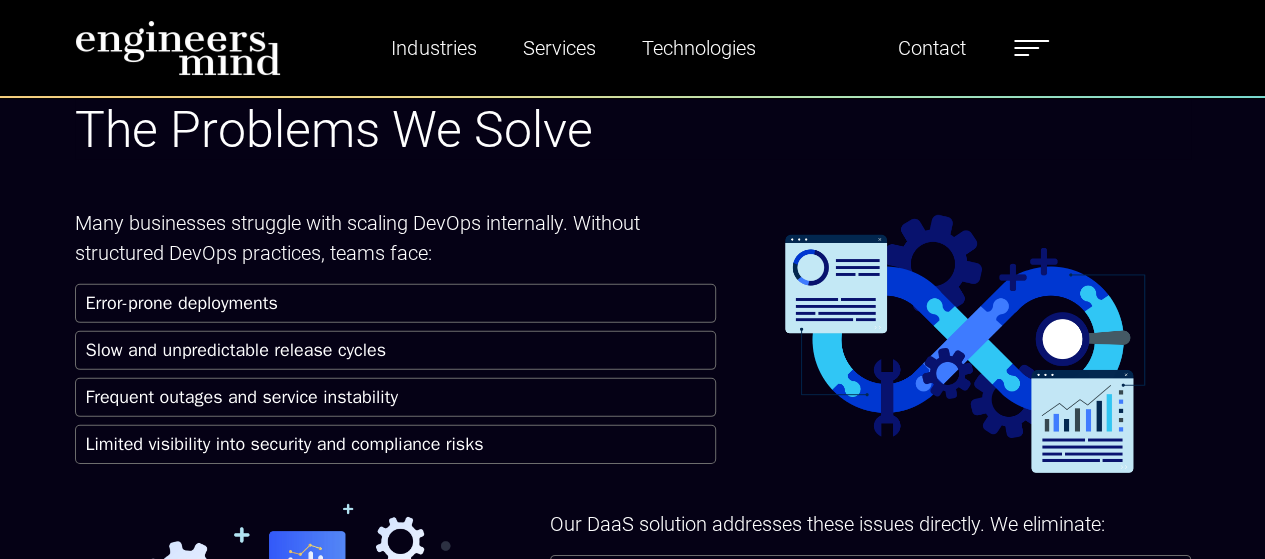 scroll, scrollTop: 0, scrollLeft: 0, axis: both 